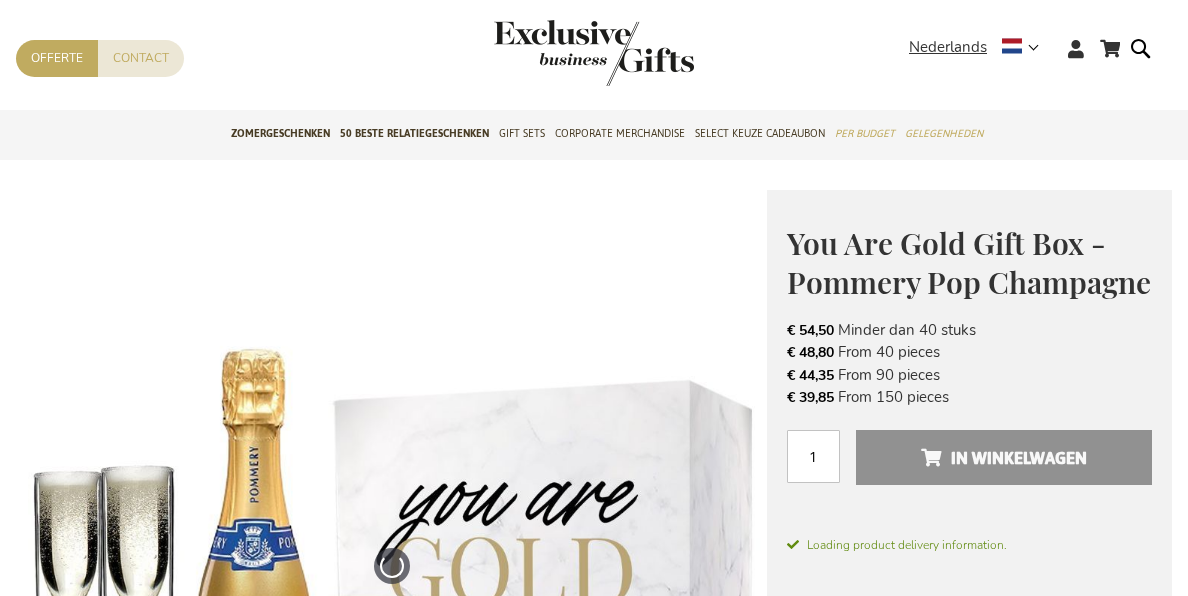 scroll, scrollTop: 0, scrollLeft: 0, axis: both 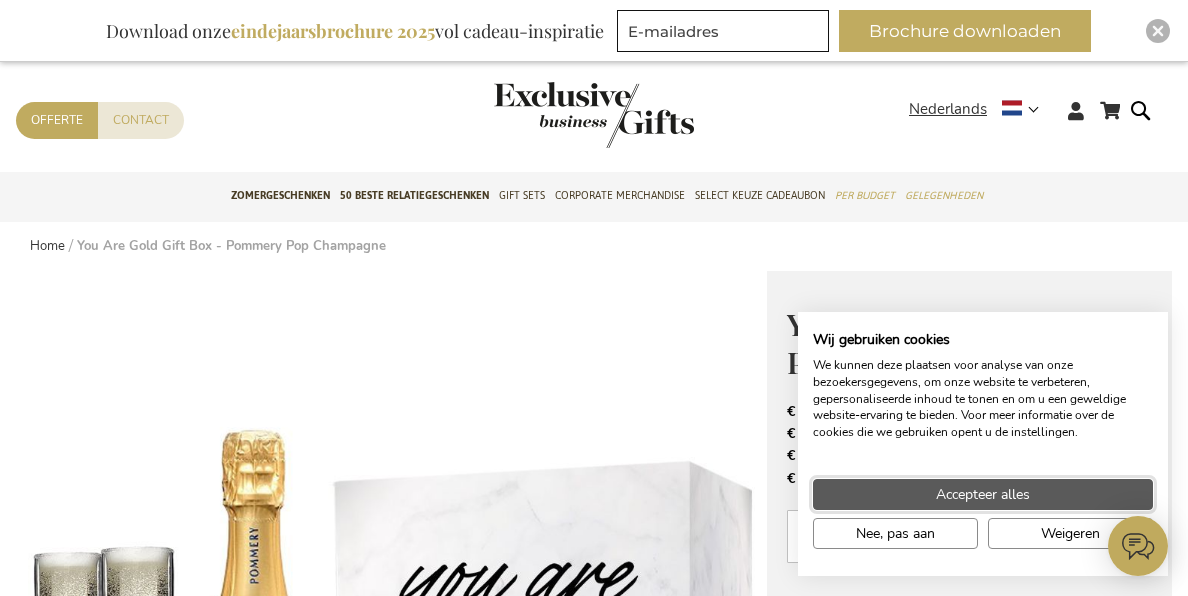 click on "Accepteer alles" at bounding box center [983, 494] 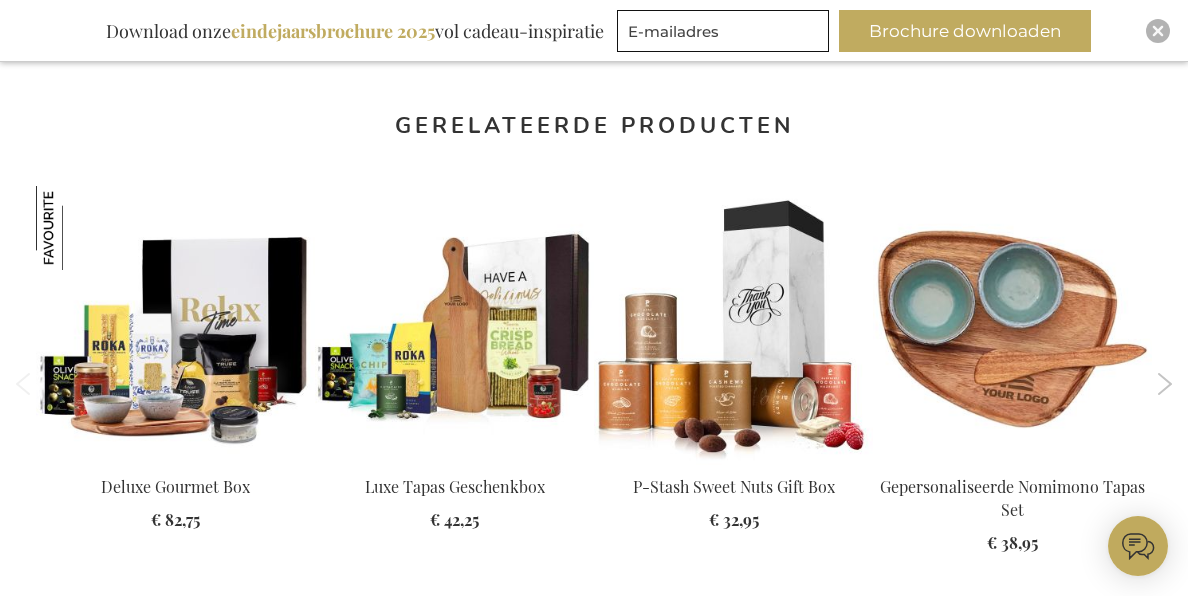 scroll, scrollTop: 0, scrollLeft: 0, axis: both 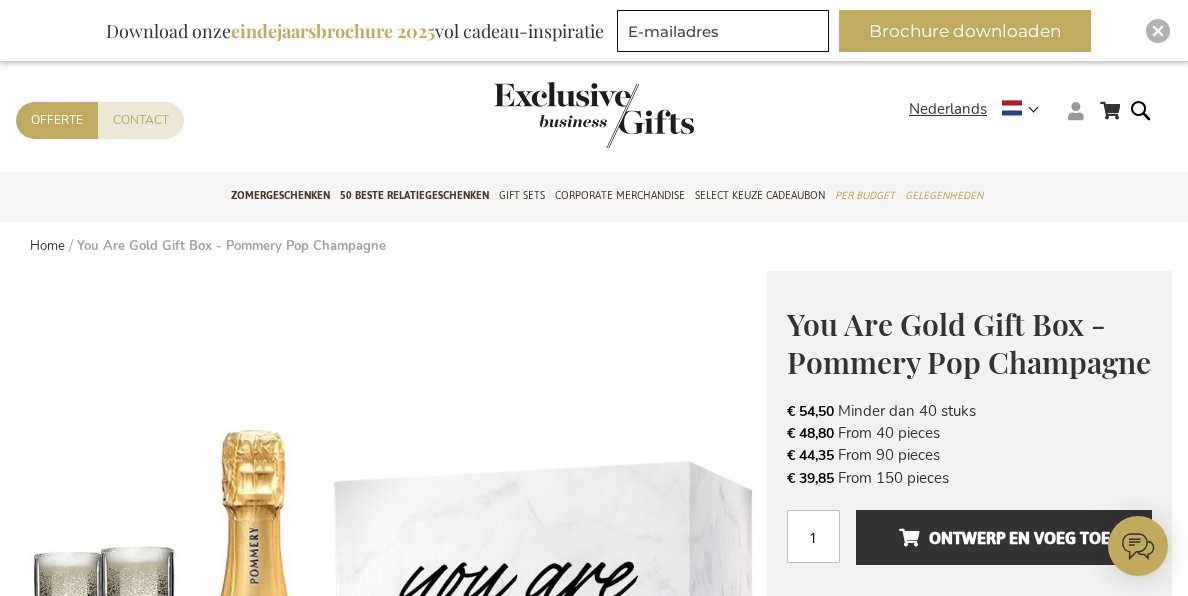 click at bounding box center [1076, 111] 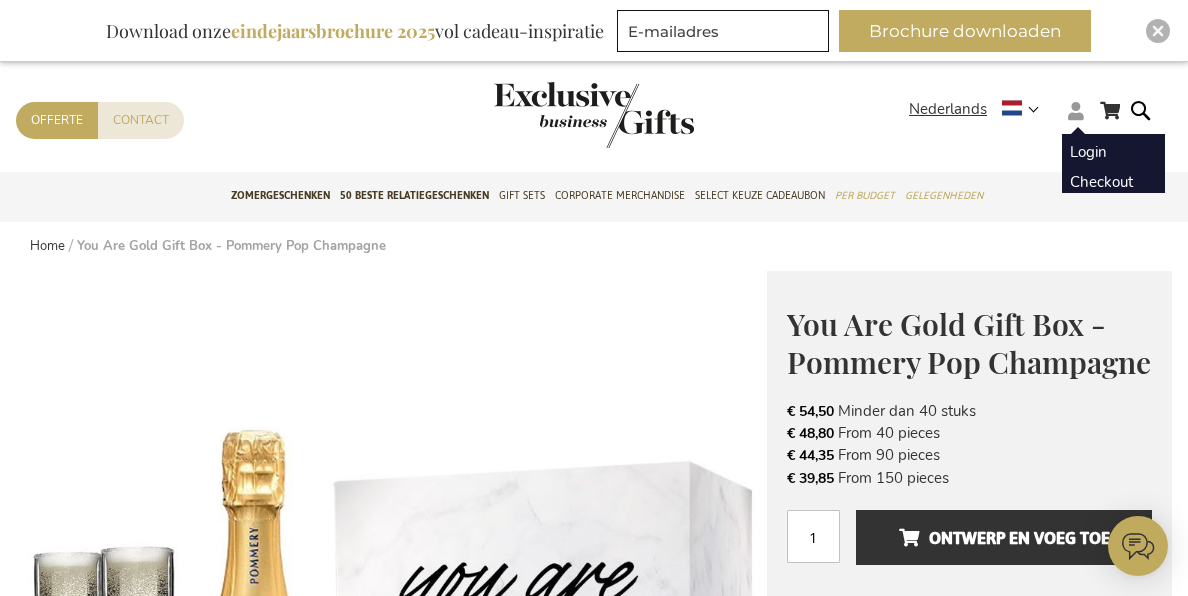 click at bounding box center [1076, 111] 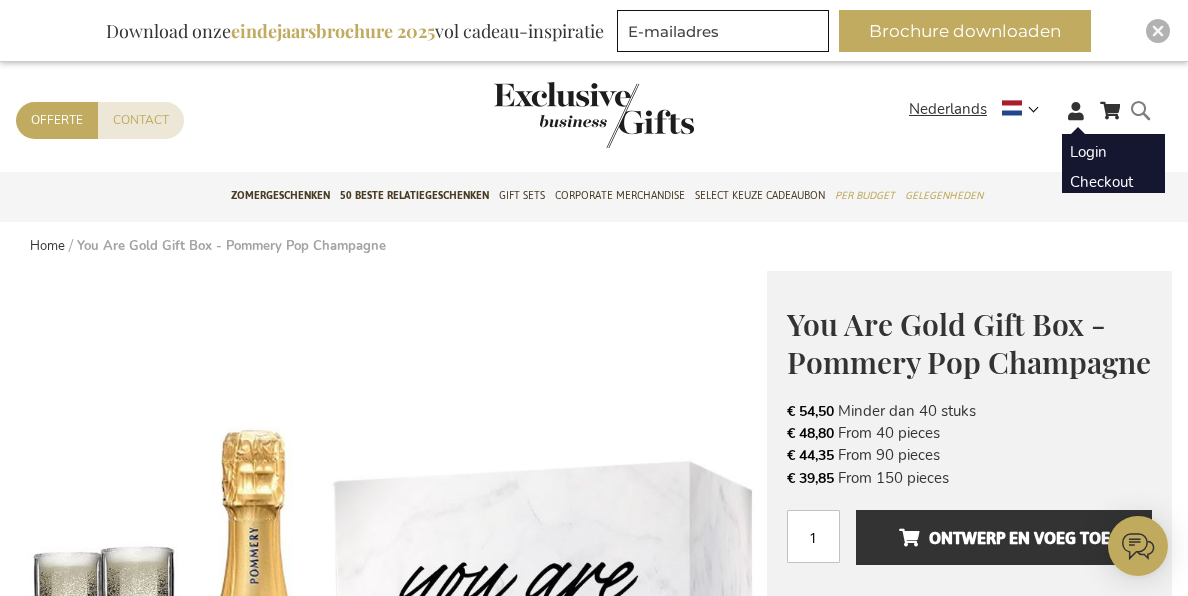 click on "Search
Search" at bounding box center (1146, 126) 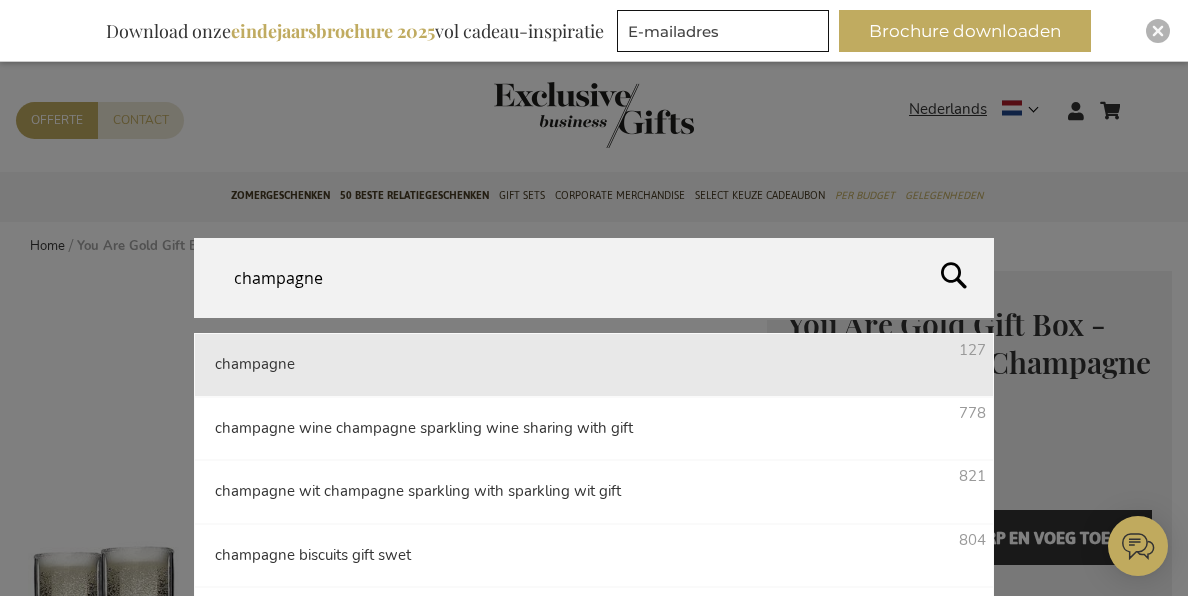 click on "champagne" at bounding box center [255, 364] 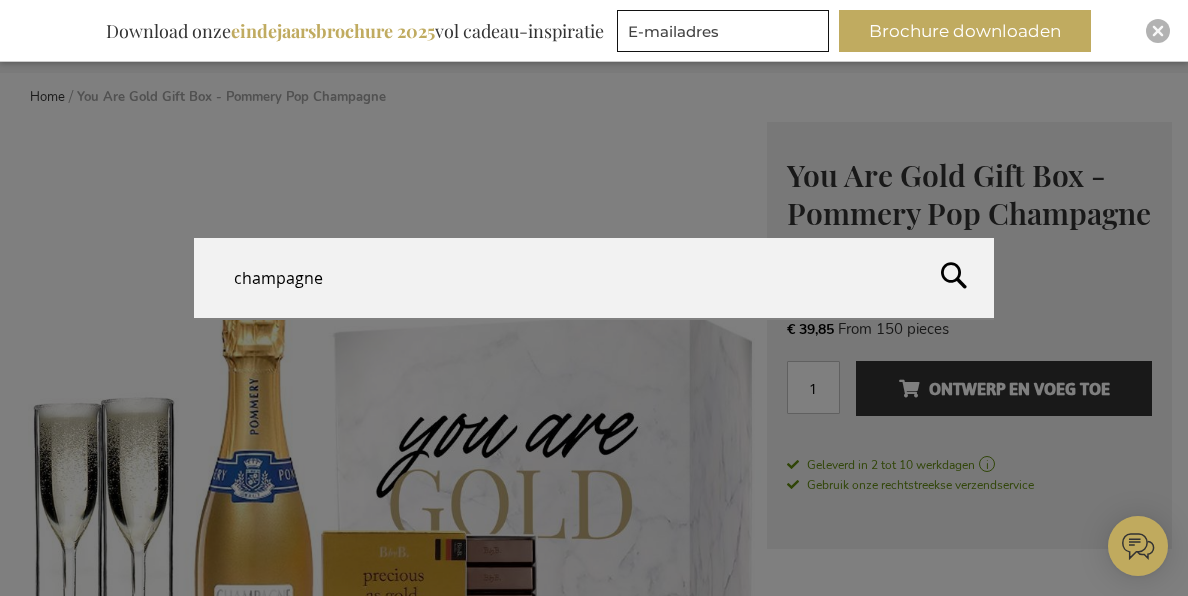scroll, scrollTop: 155, scrollLeft: 0, axis: vertical 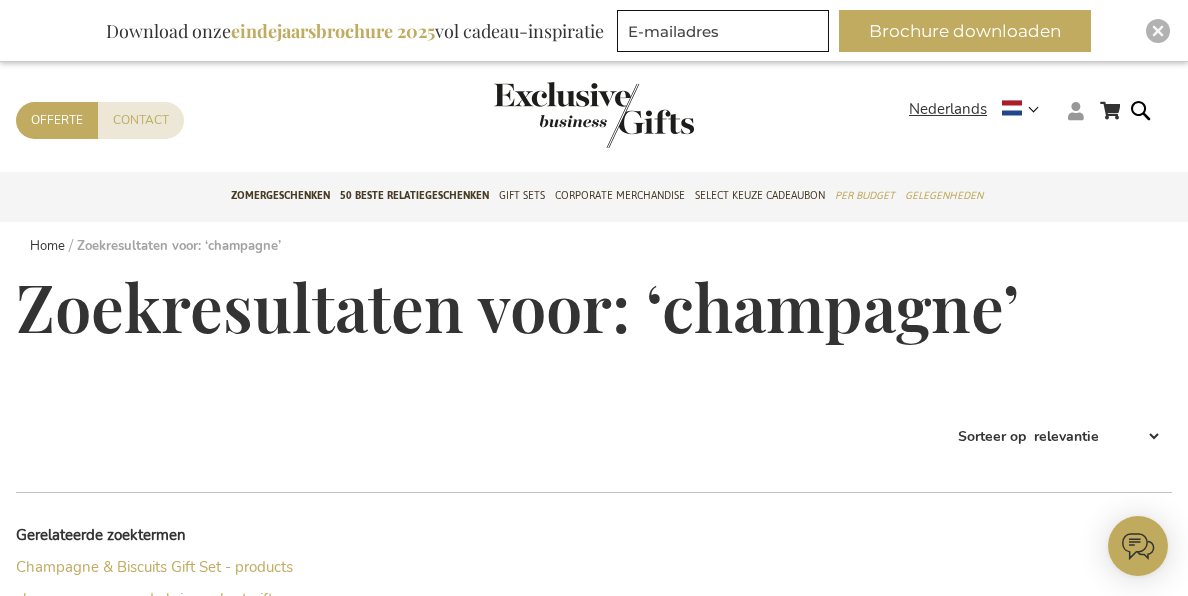 click at bounding box center [1076, 111] 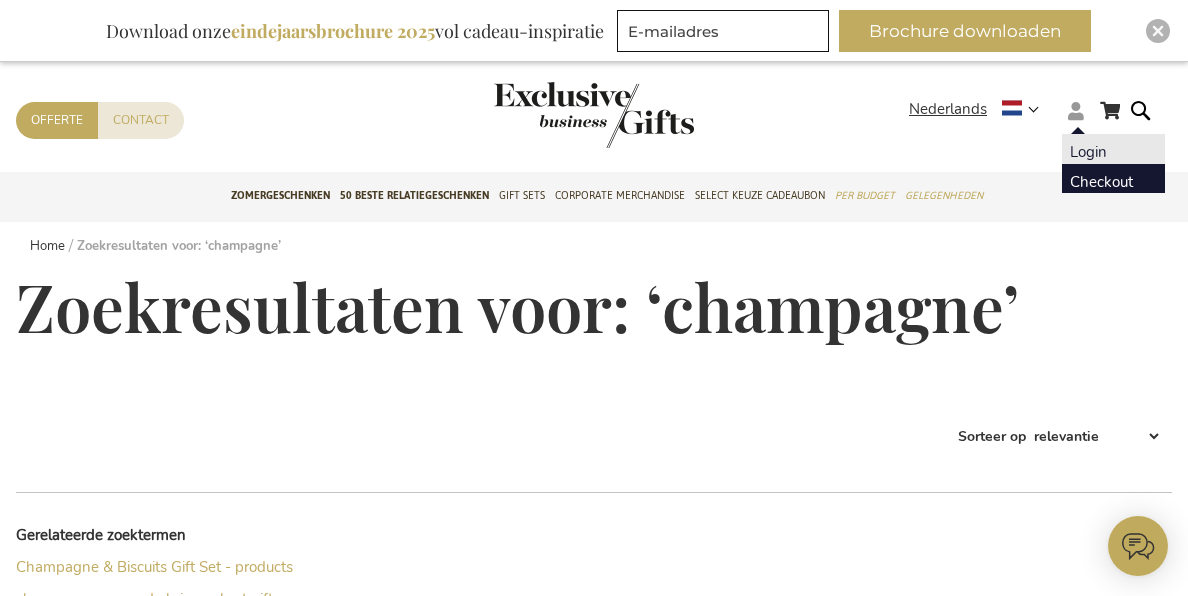 click on "Login" at bounding box center (1088, 152) 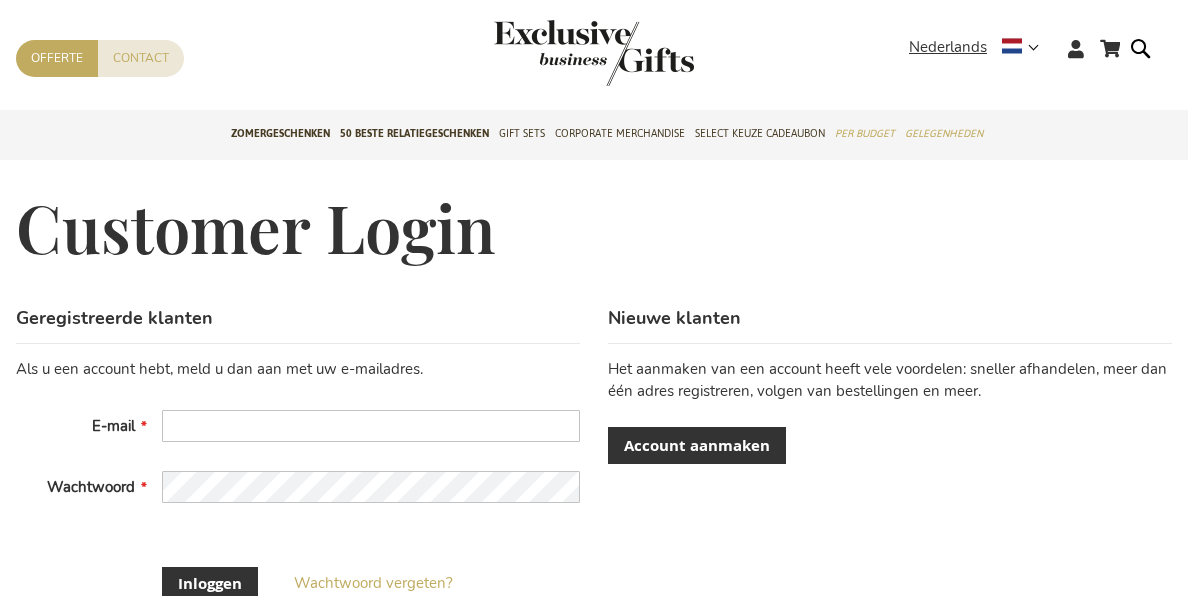 click on "E-mail" at bounding box center [371, 426] 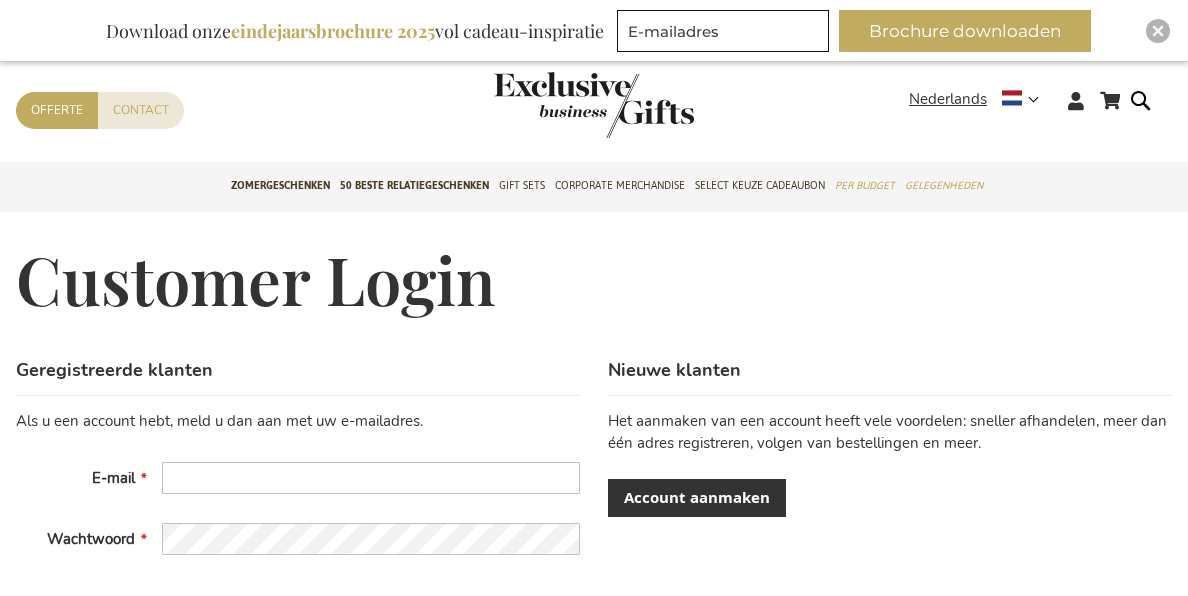scroll, scrollTop: 0, scrollLeft: 0, axis: both 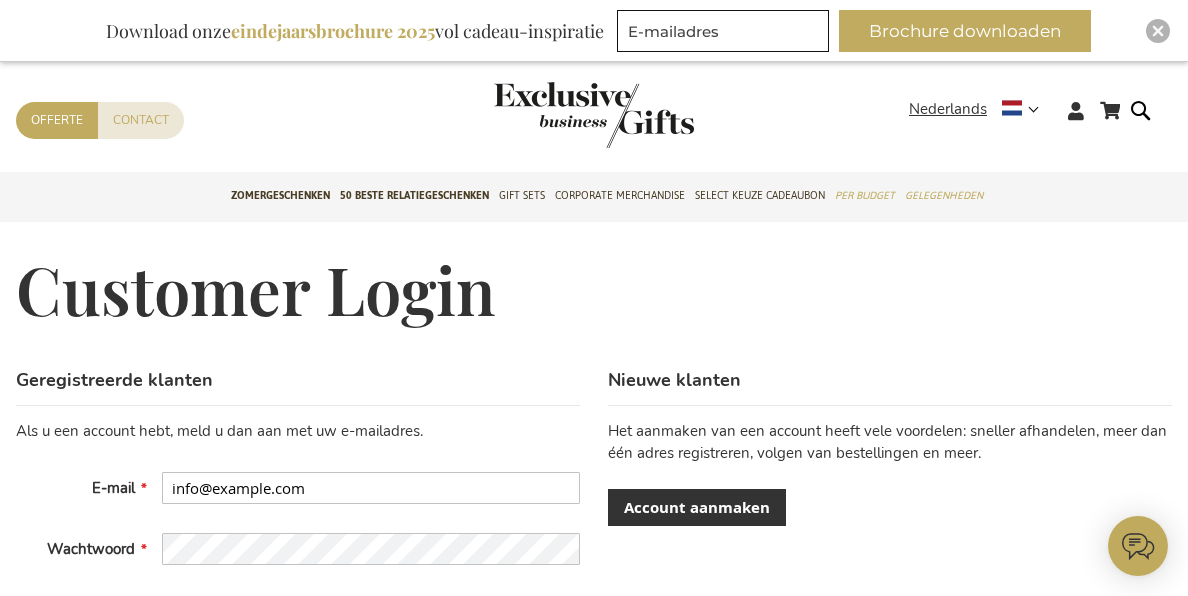 type on "info@example.com" 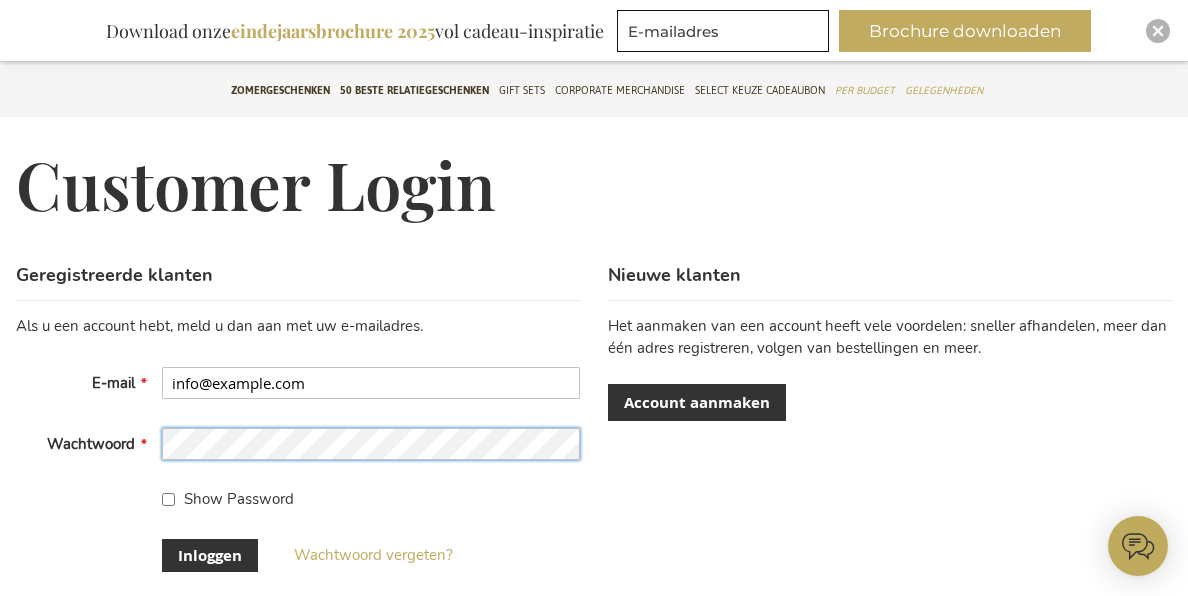 scroll, scrollTop: 193, scrollLeft: 0, axis: vertical 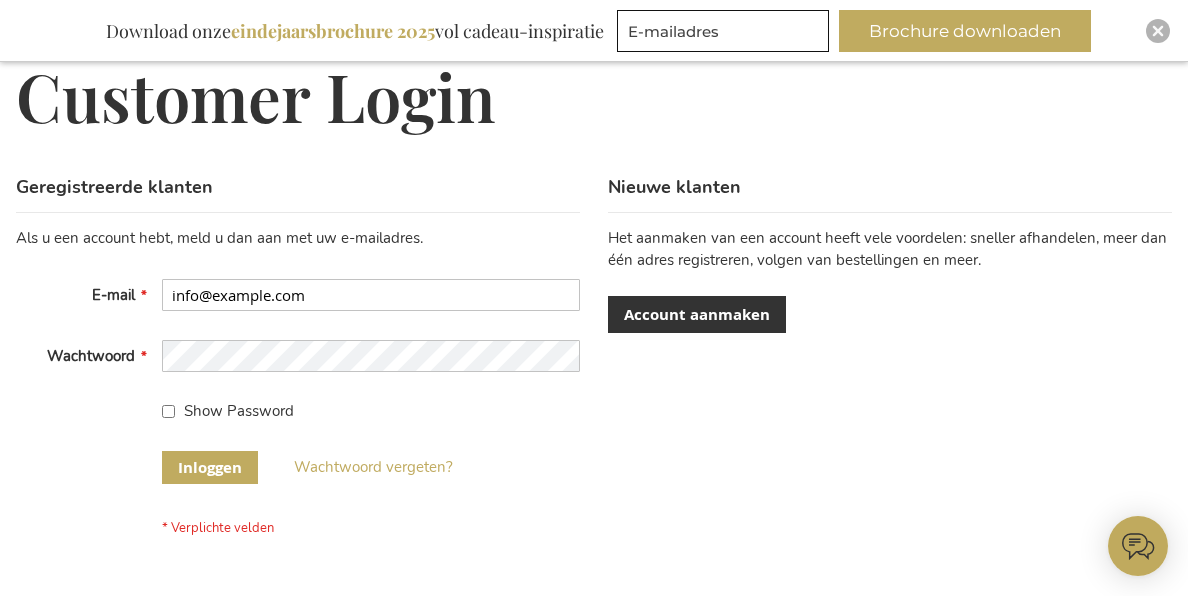 click on "Inloggen" at bounding box center (210, 467) 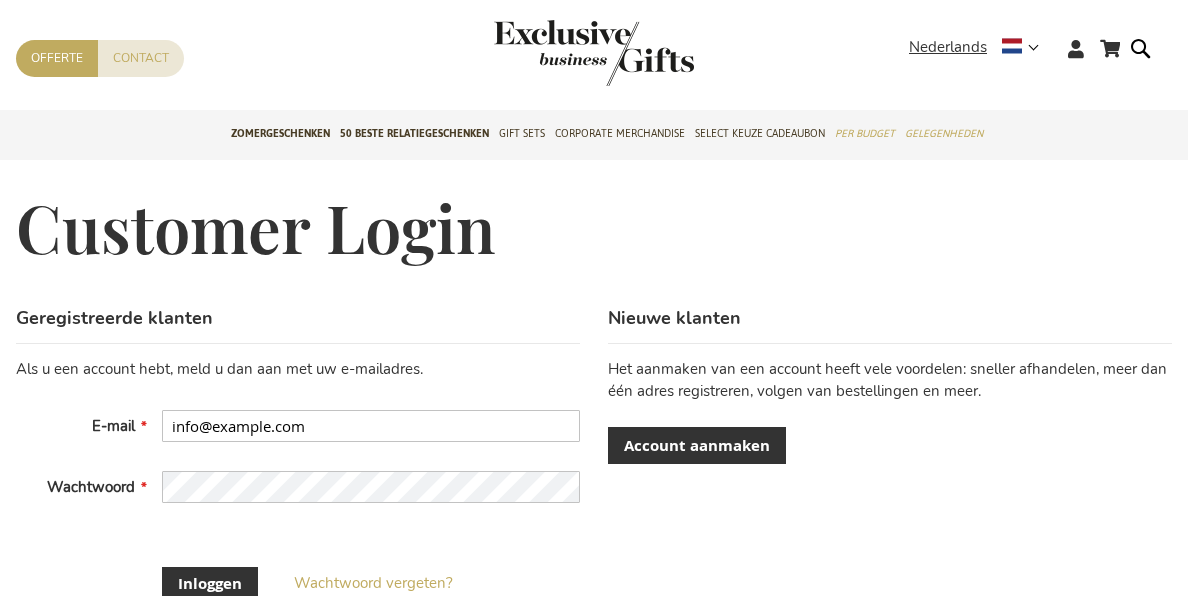 scroll, scrollTop: 0, scrollLeft: 0, axis: both 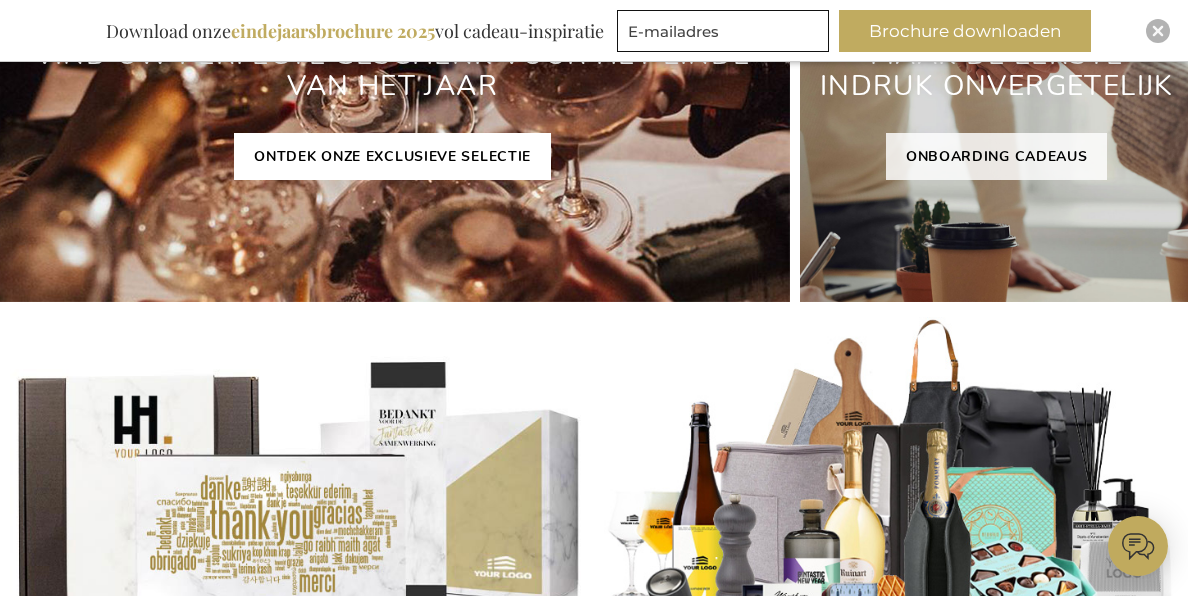 click on "ONTDEK ONZE EXCLUSIEVE SELECTIE" at bounding box center [392, 156] 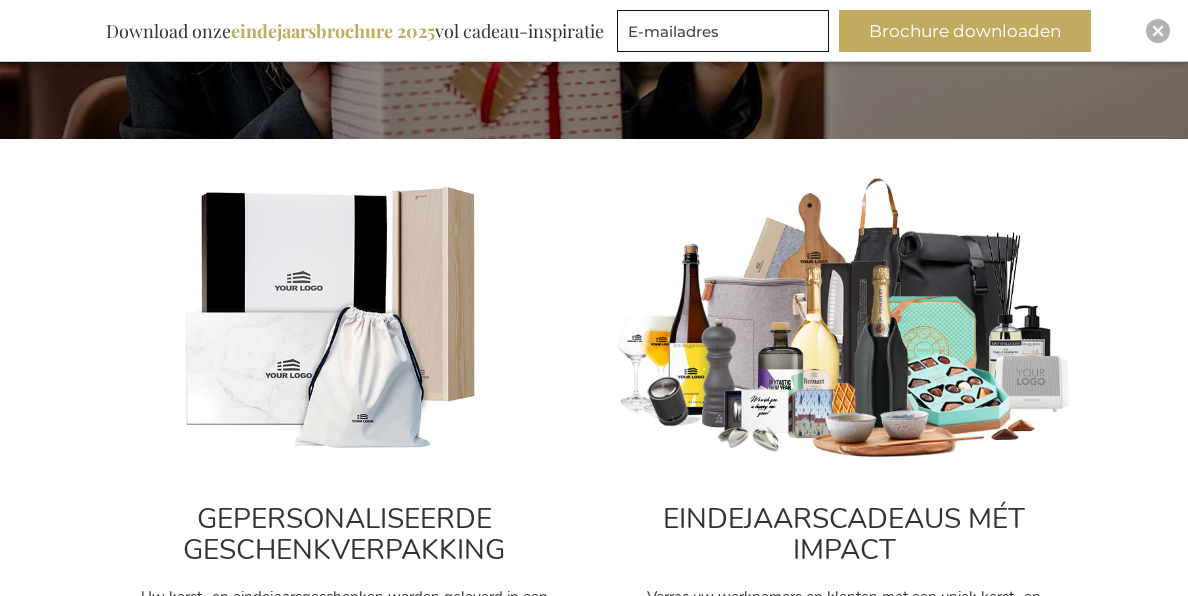 scroll, scrollTop: 543, scrollLeft: 0, axis: vertical 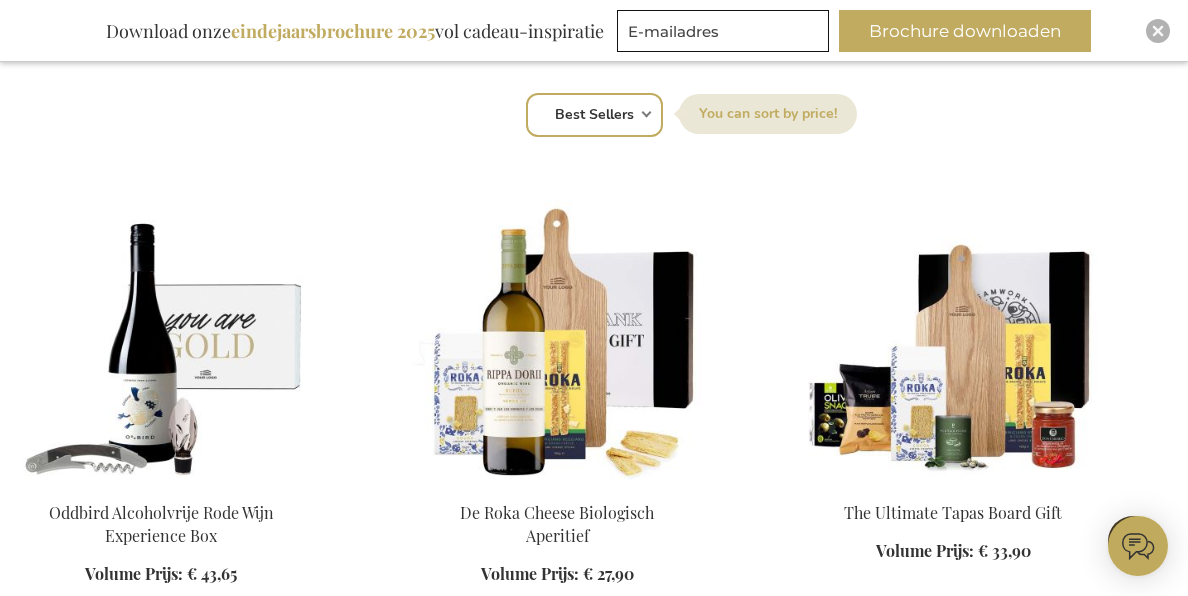 click on "Positie
Best Sellers
Meest bekeken
Nieuw
Biggest Saving
Price: low to high
Price: high to low" at bounding box center [594, 115] 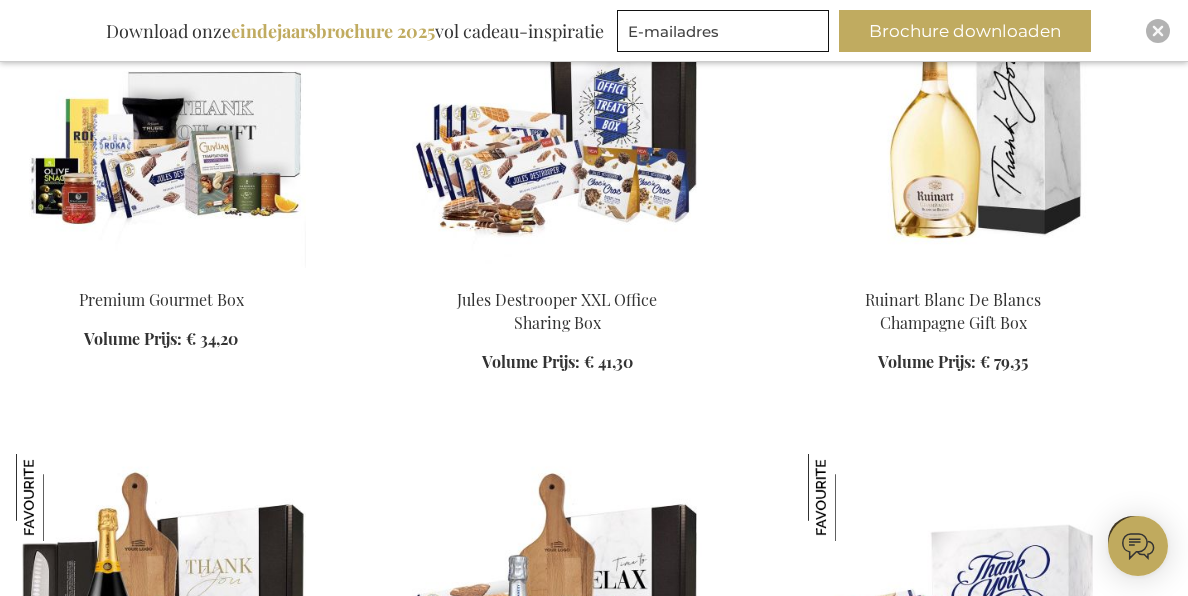scroll, scrollTop: 4223, scrollLeft: 0, axis: vertical 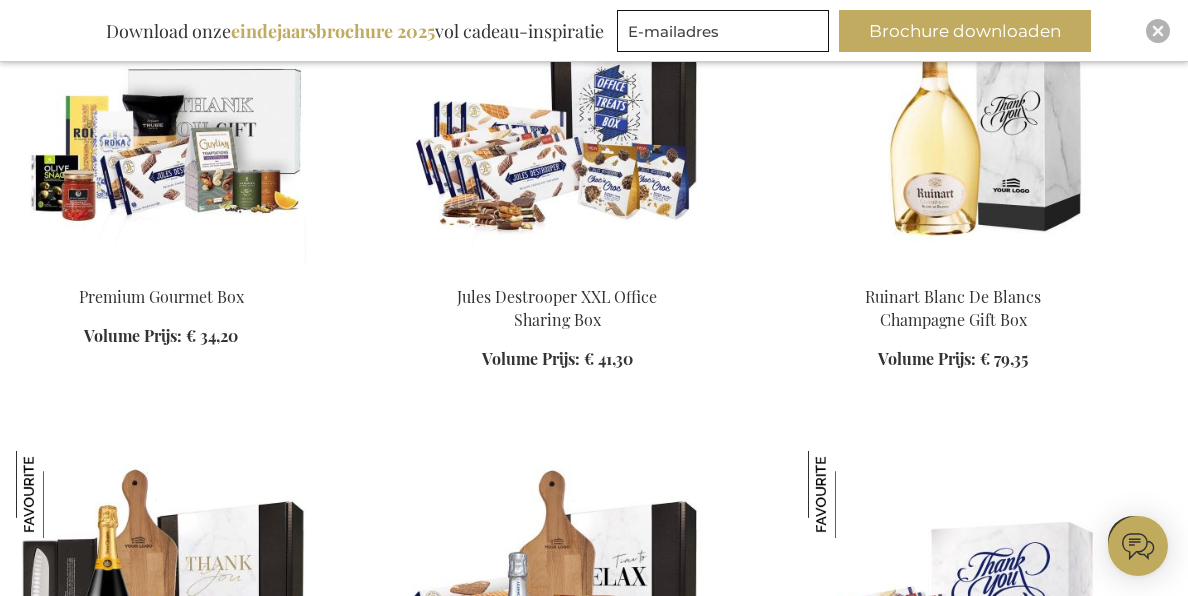 click at bounding box center (953, 125) 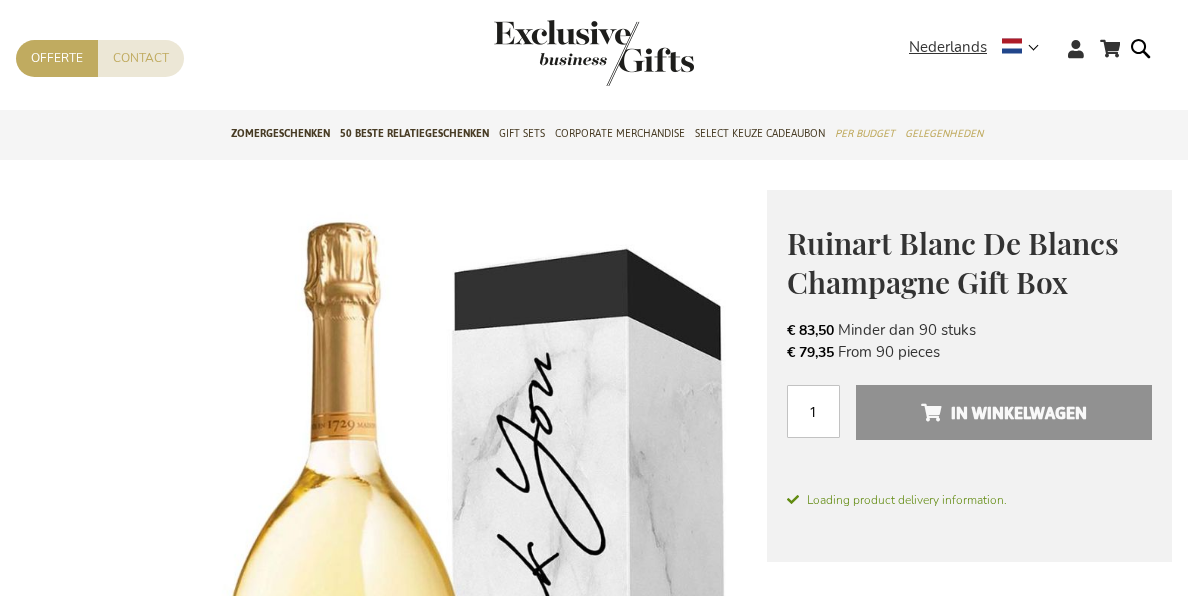 scroll, scrollTop: 0, scrollLeft: 0, axis: both 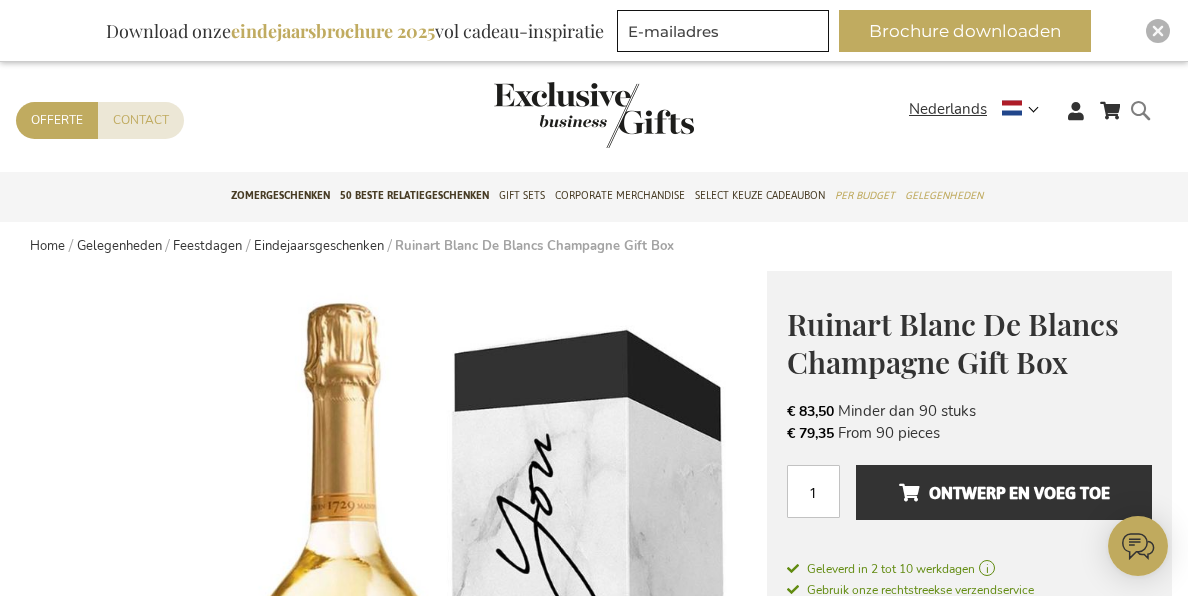 click on "Search
Search" at bounding box center (1146, 126) 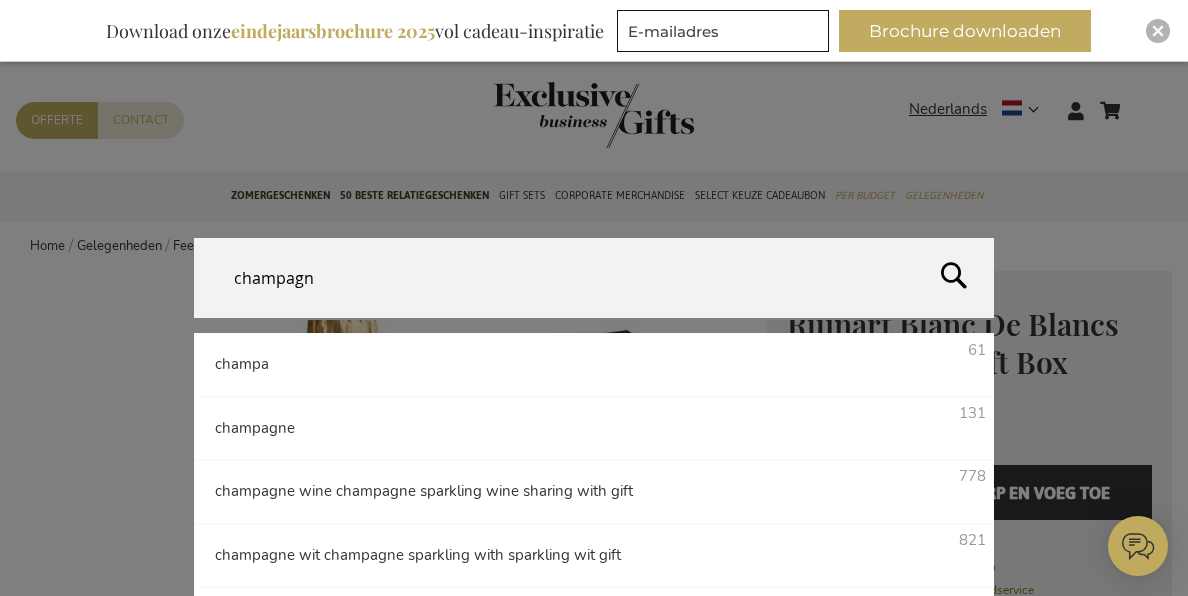 type on "champagne" 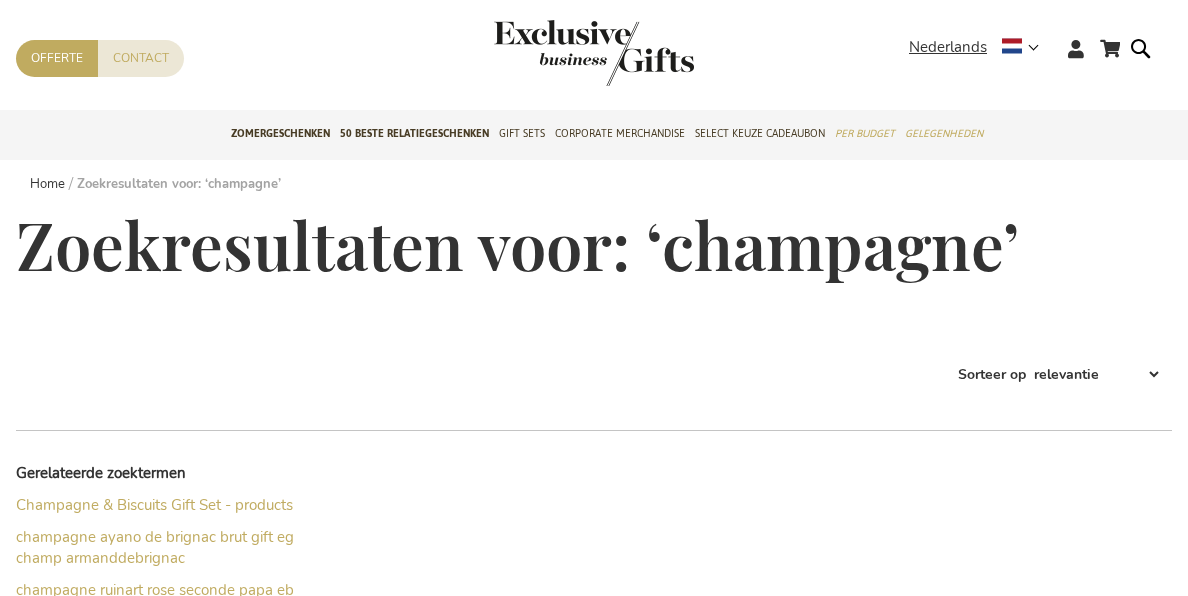 scroll, scrollTop: 0, scrollLeft: 0, axis: both 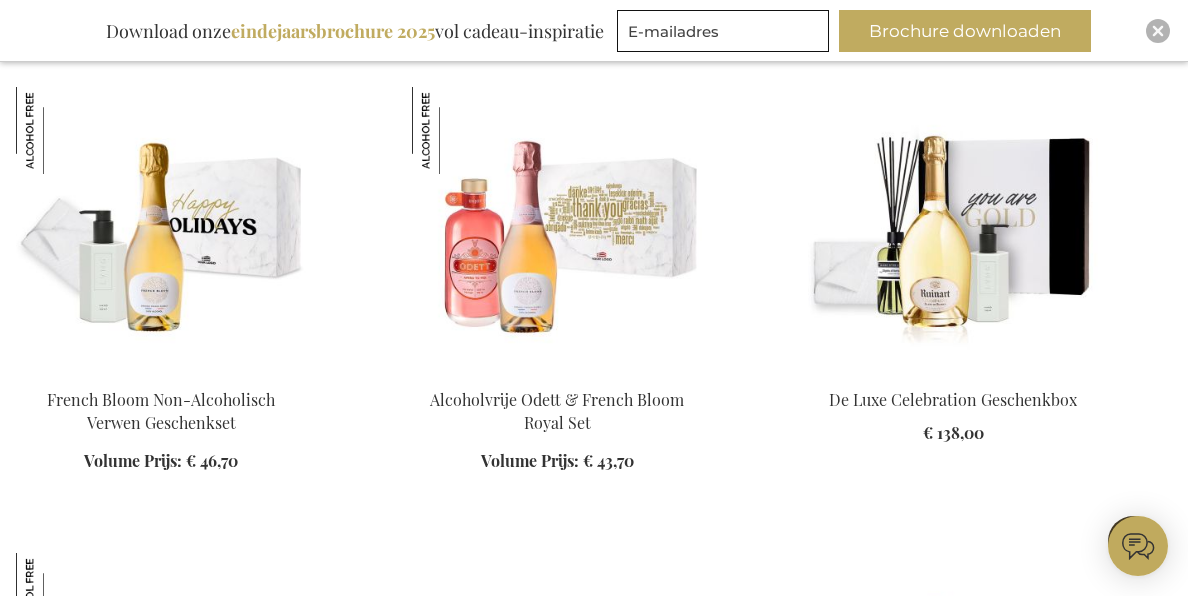 click at bounding box center [953, 227] 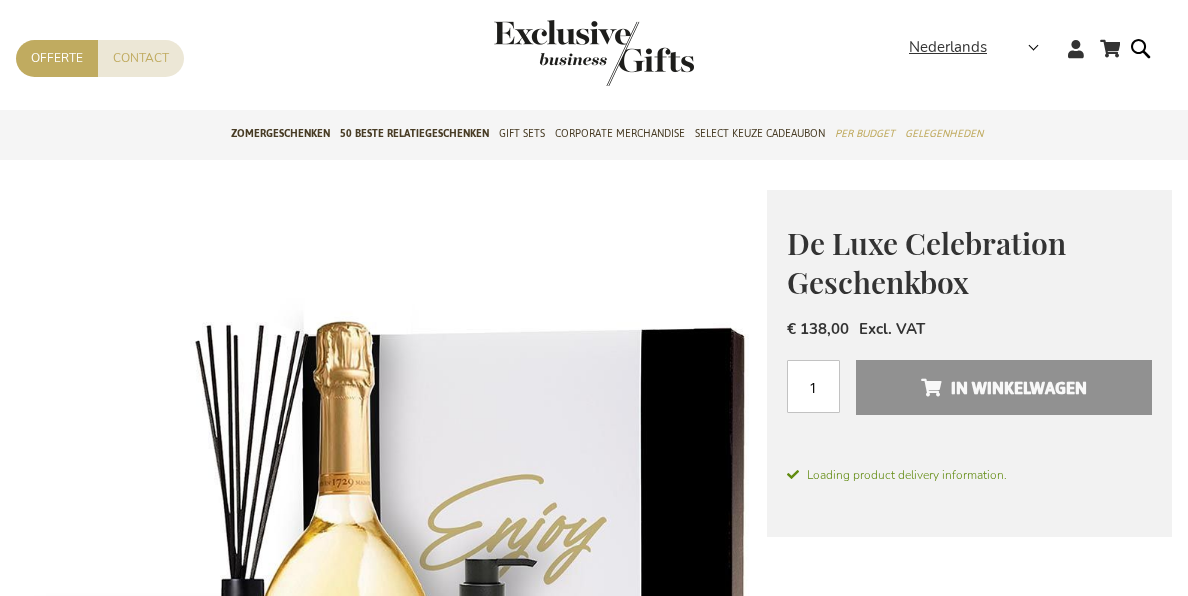 scroll, scrollTop: 0, scrollLeft: 0, axis: both 